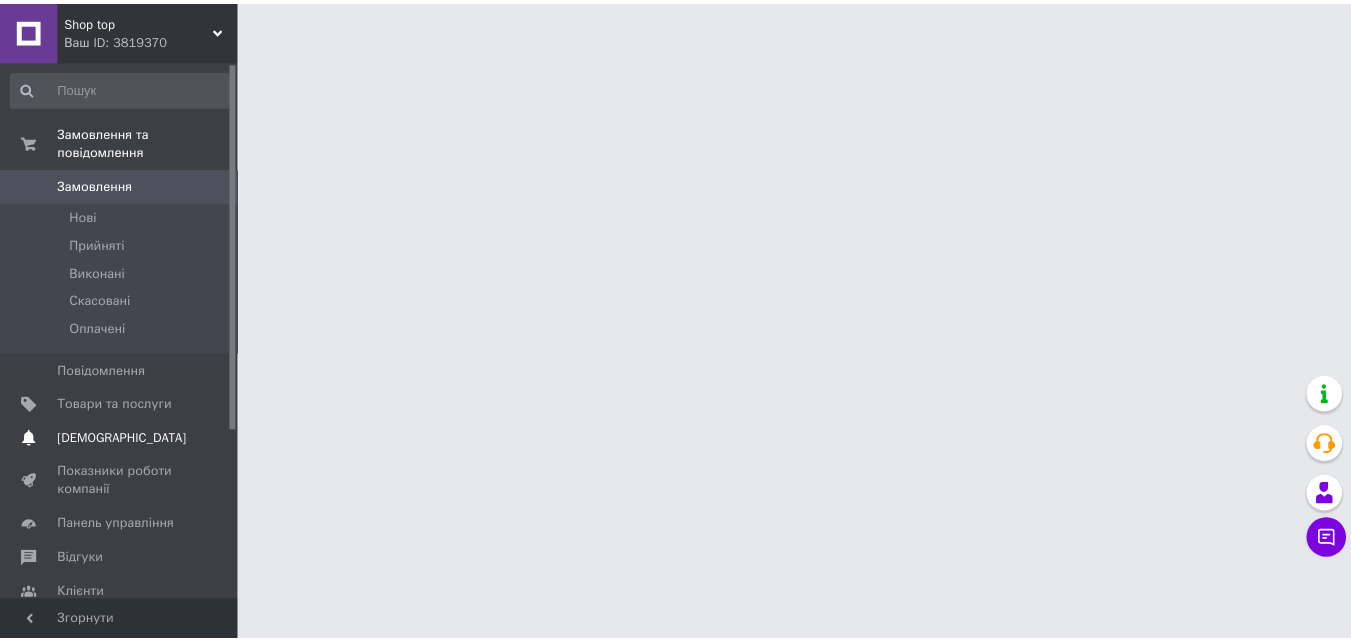 scroll, scrollTop: 0, scrollLeft: 0, axis: both 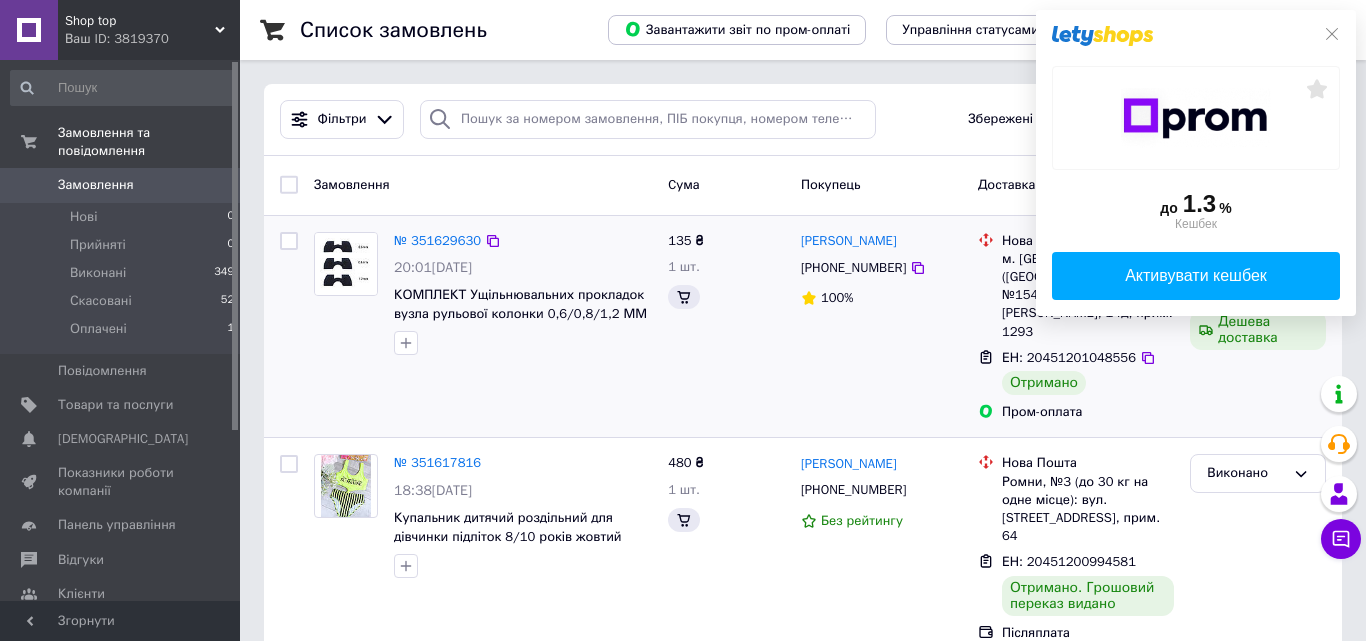 click on "до  1.3 %  Кешбек   Активувати кешбек" 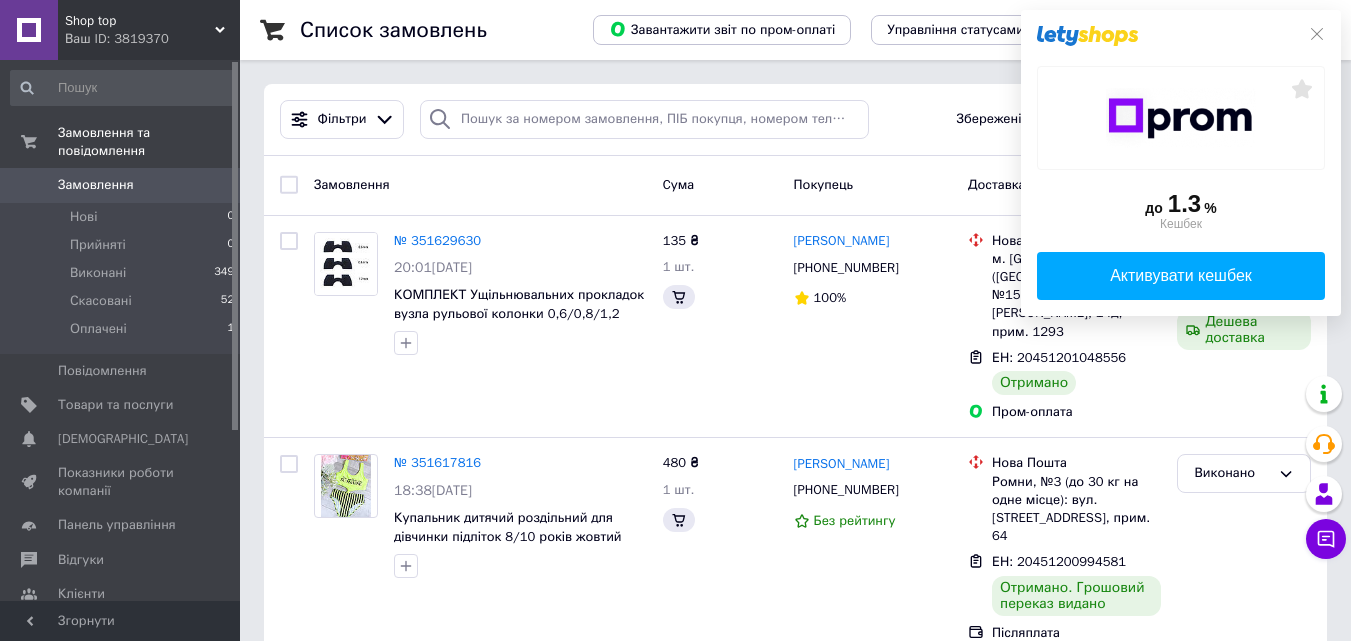 click 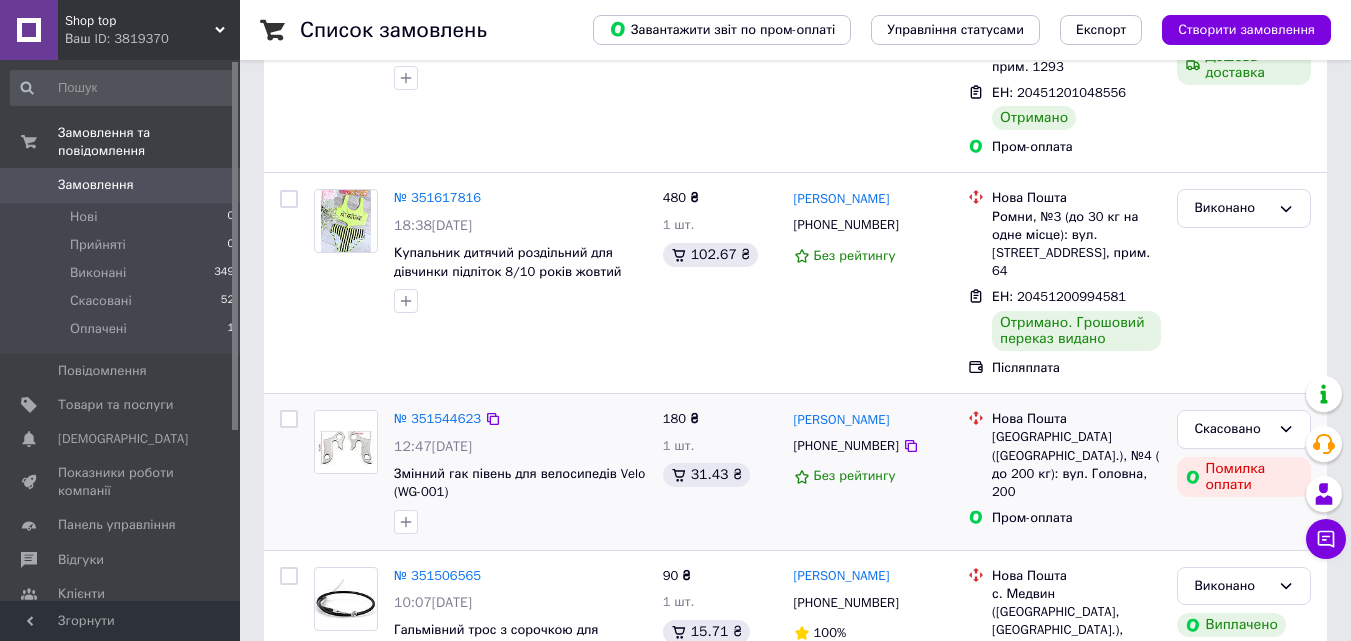 scroll, scrollTop: 300, scrollLeft: 0, axis: vertical 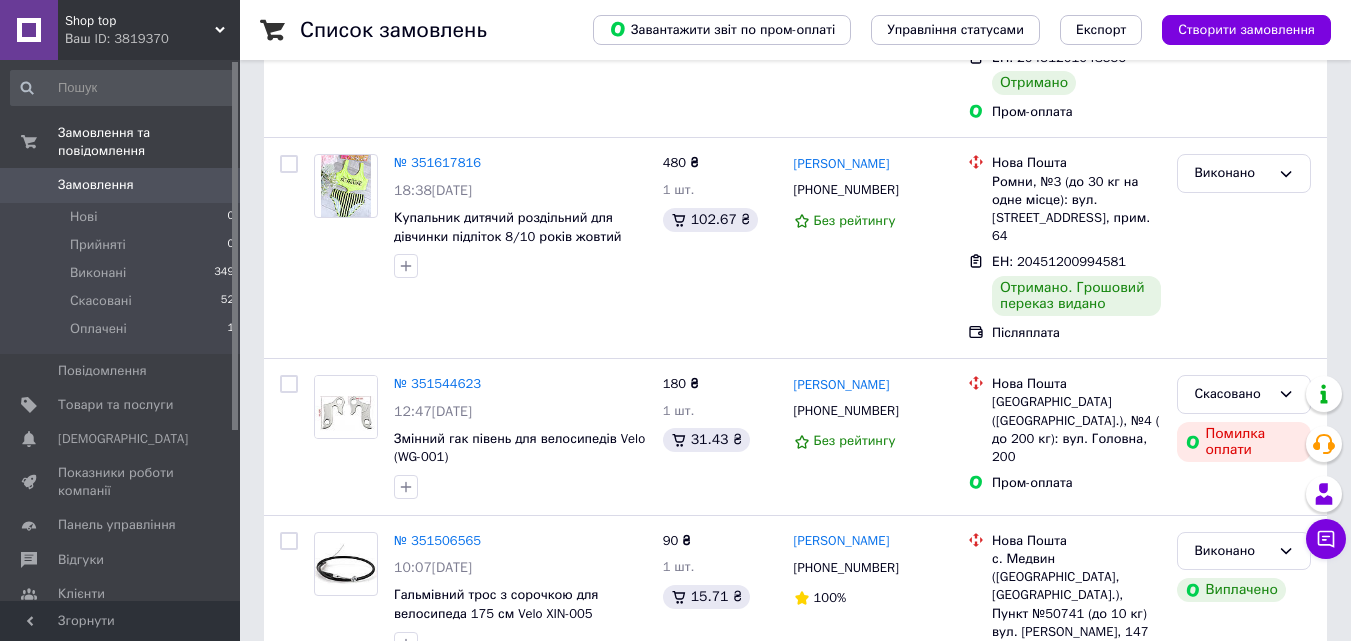 click on "Показники роботи компанії" at bounding box center [121, 482] 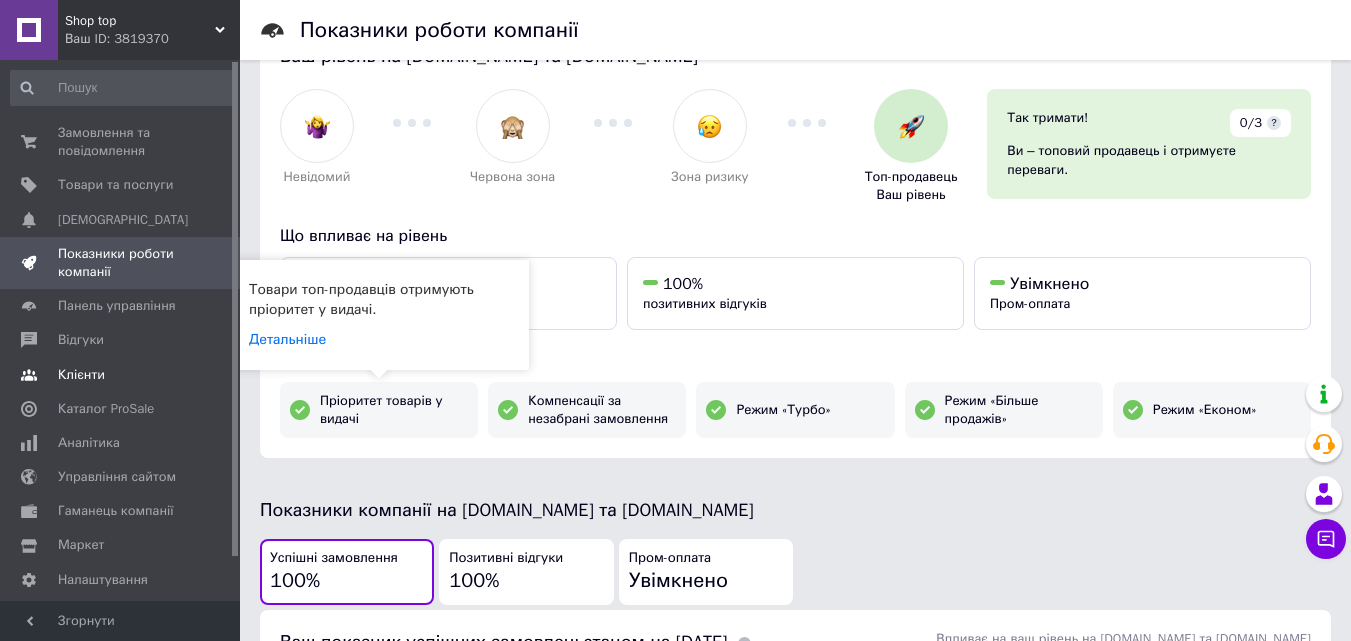 scroll, scrollTop: 100, scrollLeft: 0, axis: vertical 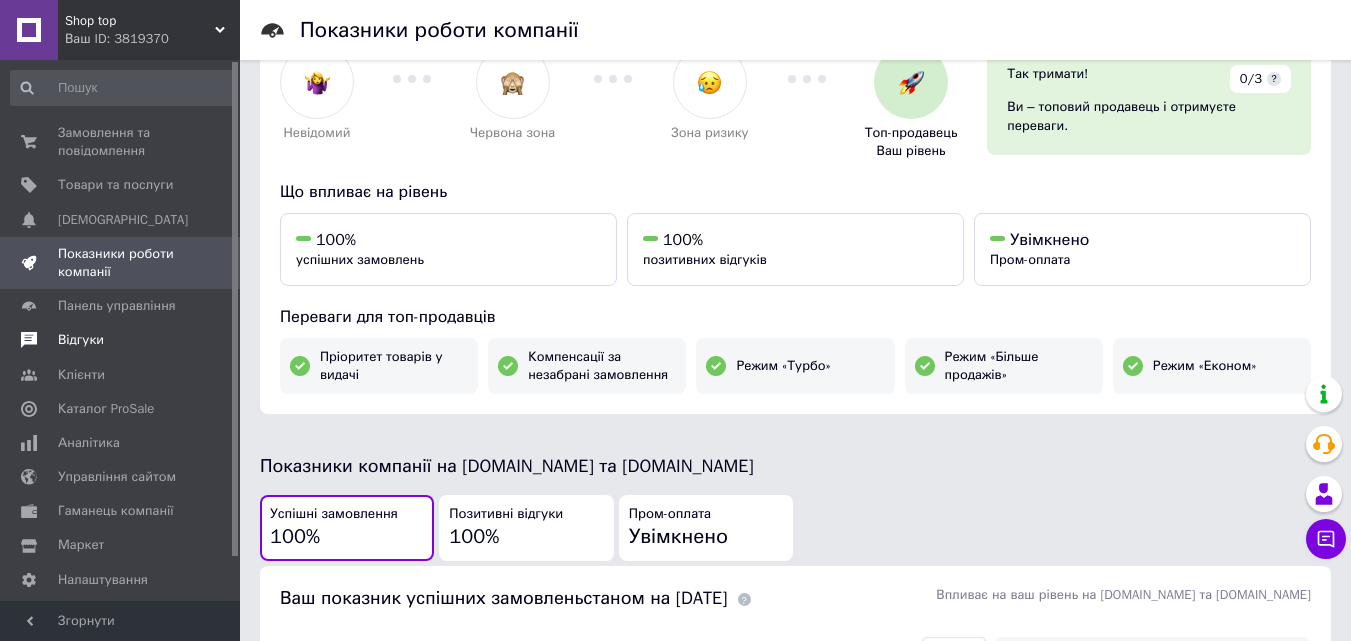 click on "Відгуки" at bounding box center (81, 340) 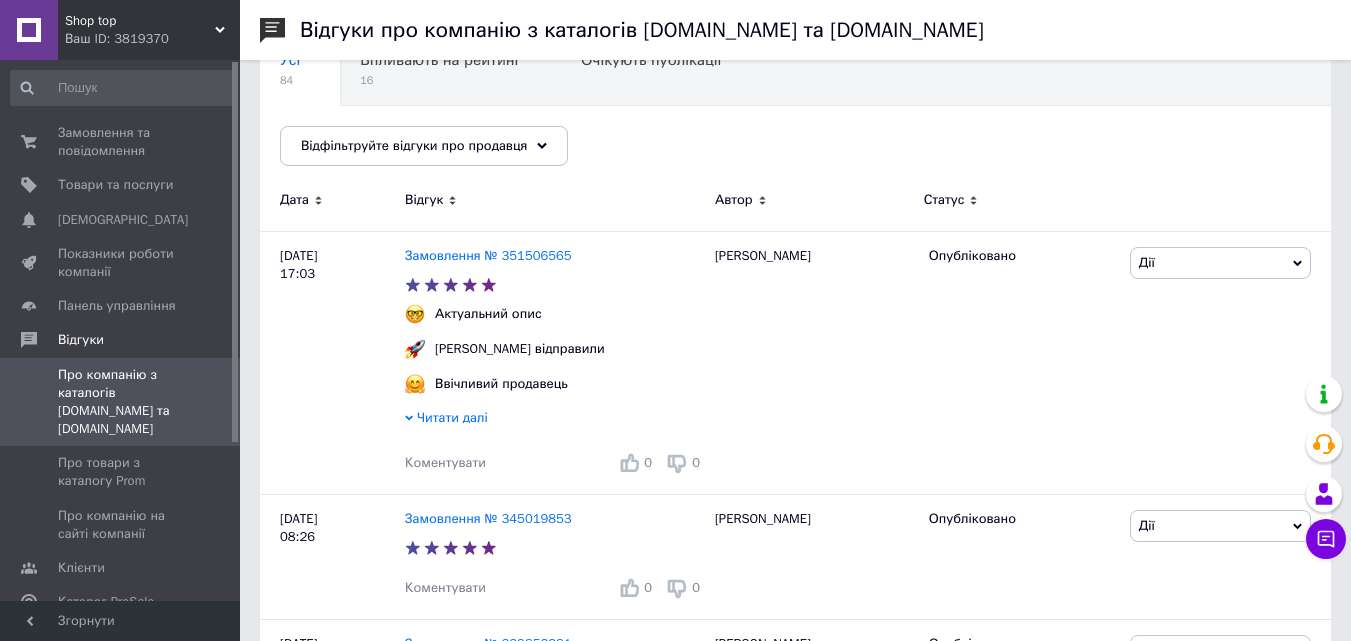 scroll, scrollTop: 0, scrollLeft: 0, axis: both 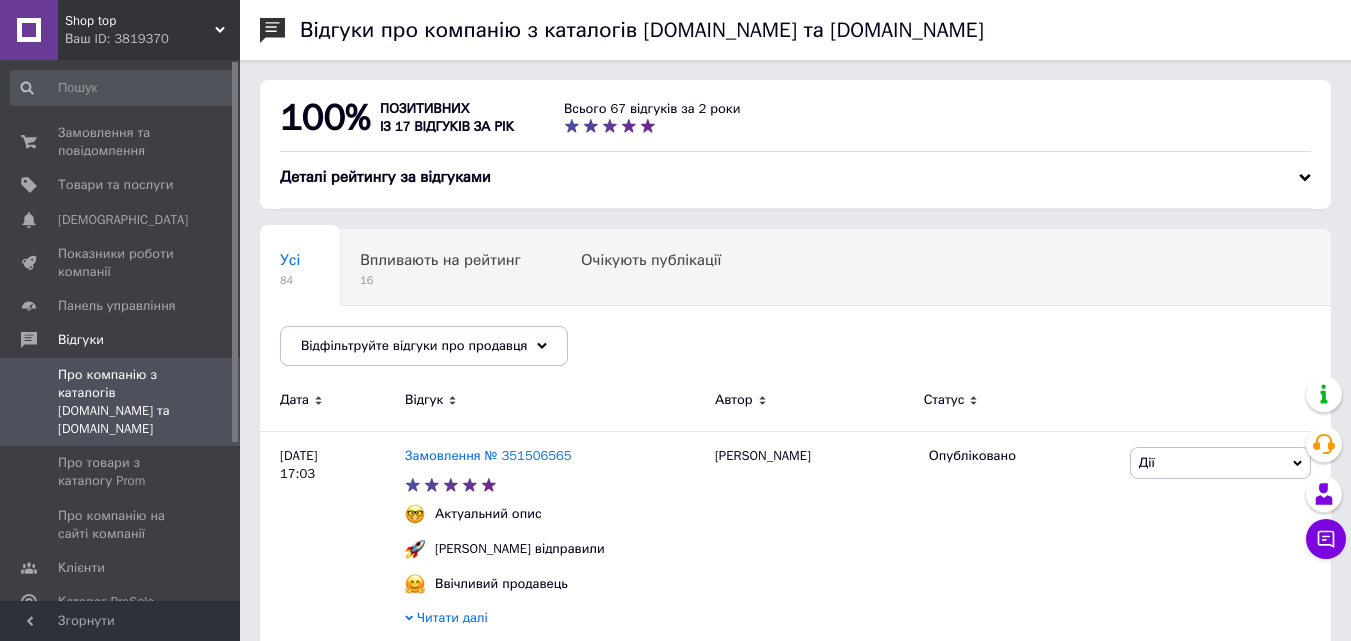 click on "Shop top" at bounding box center (140, 21) 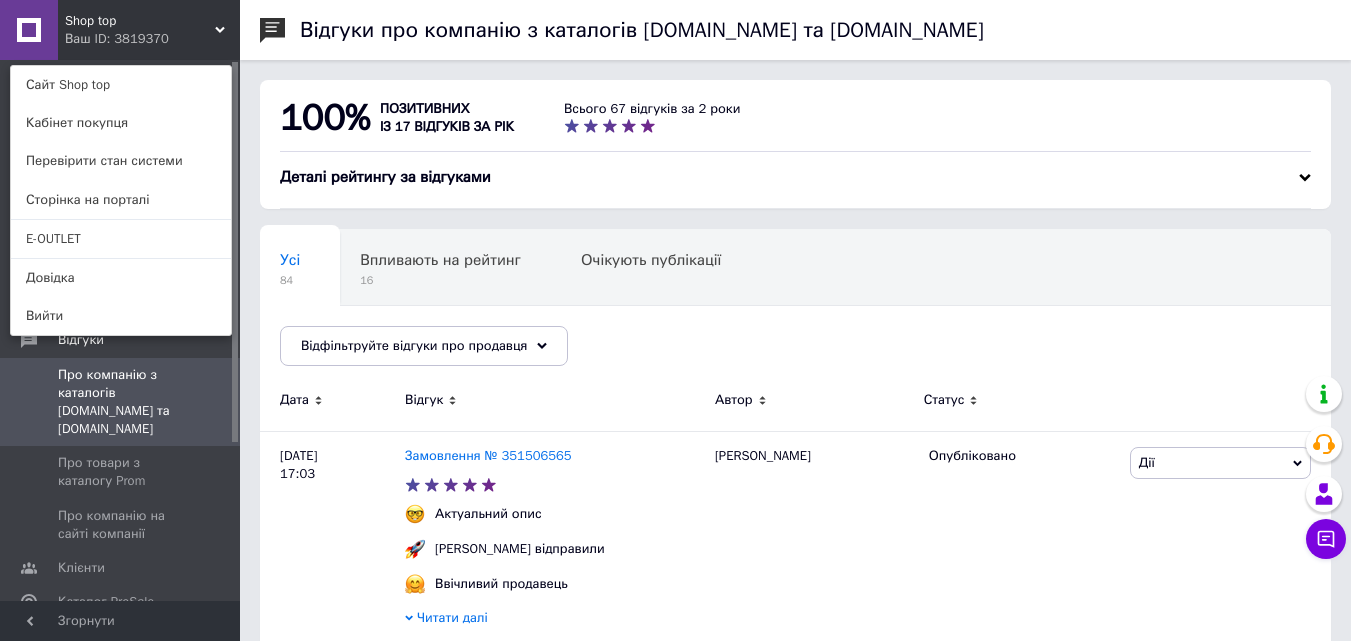 click on "E-OUTLET" at bounding box center (121, 239) 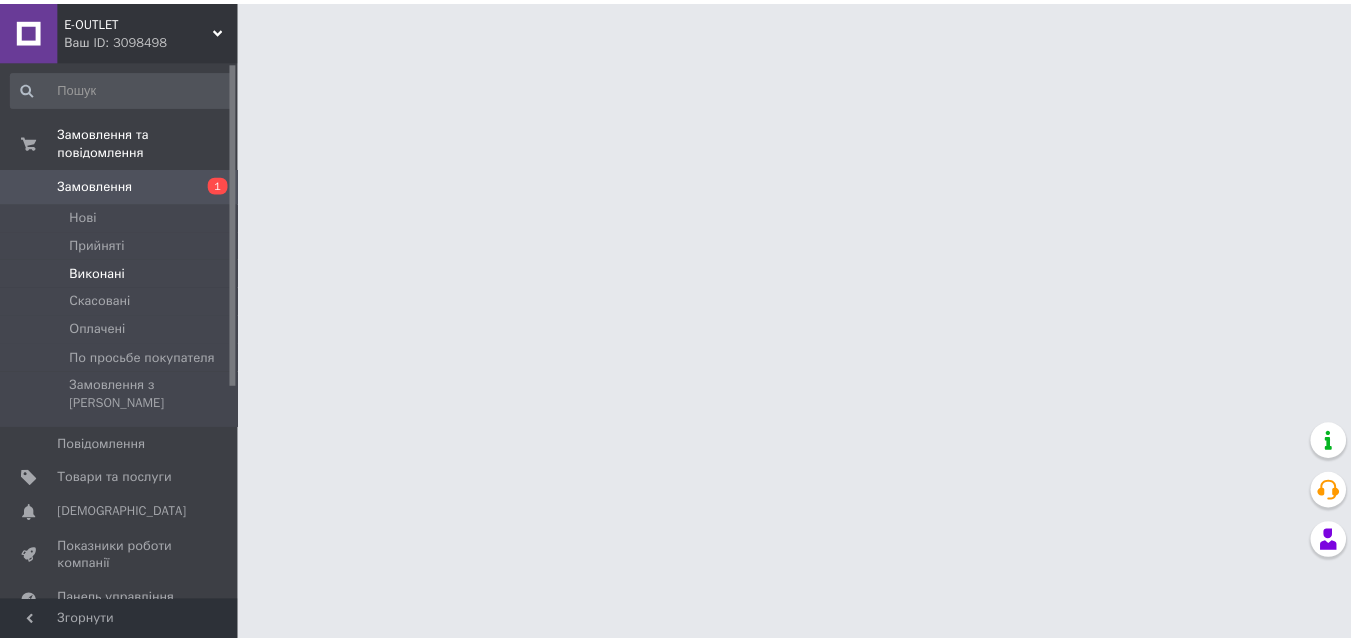 scroll, scrollTop: 0, scrollLeft: 0, axis: both 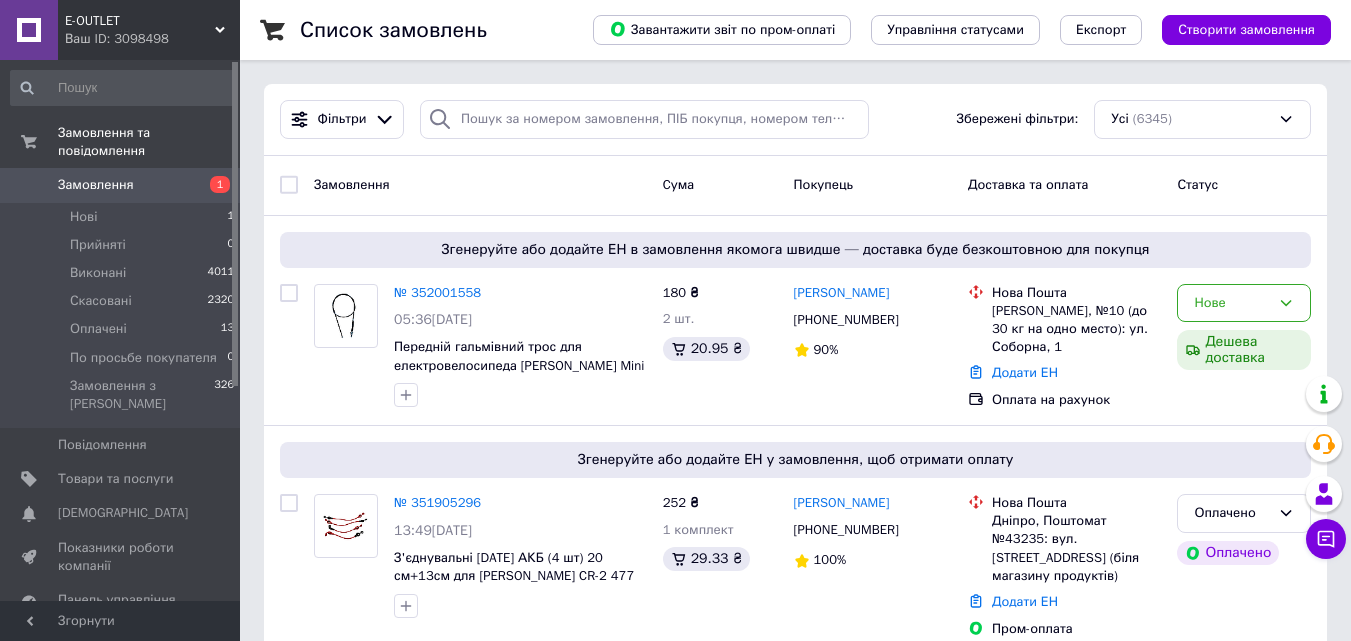 click on "№ 352001558" at bounding box center [437, 292] 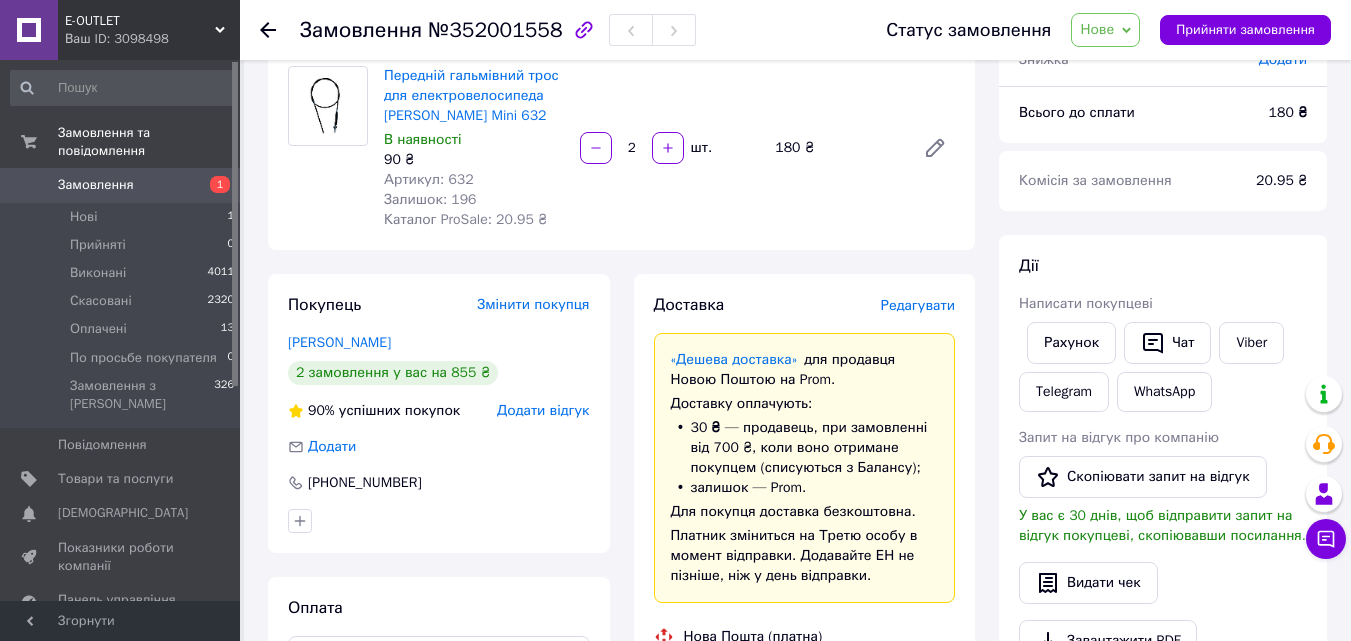 scroll, scrollTop: 200, scrollLeft: 0, axis: vertical 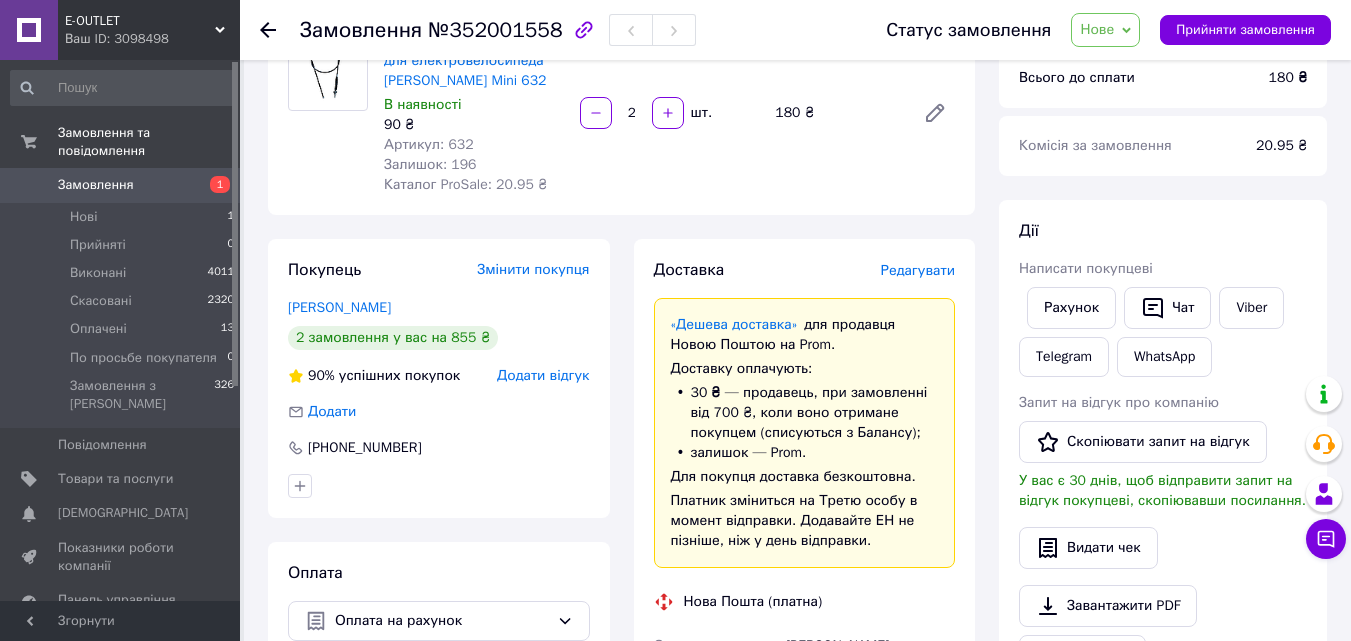 click on "Нове" at bounding box center [1097, 29] 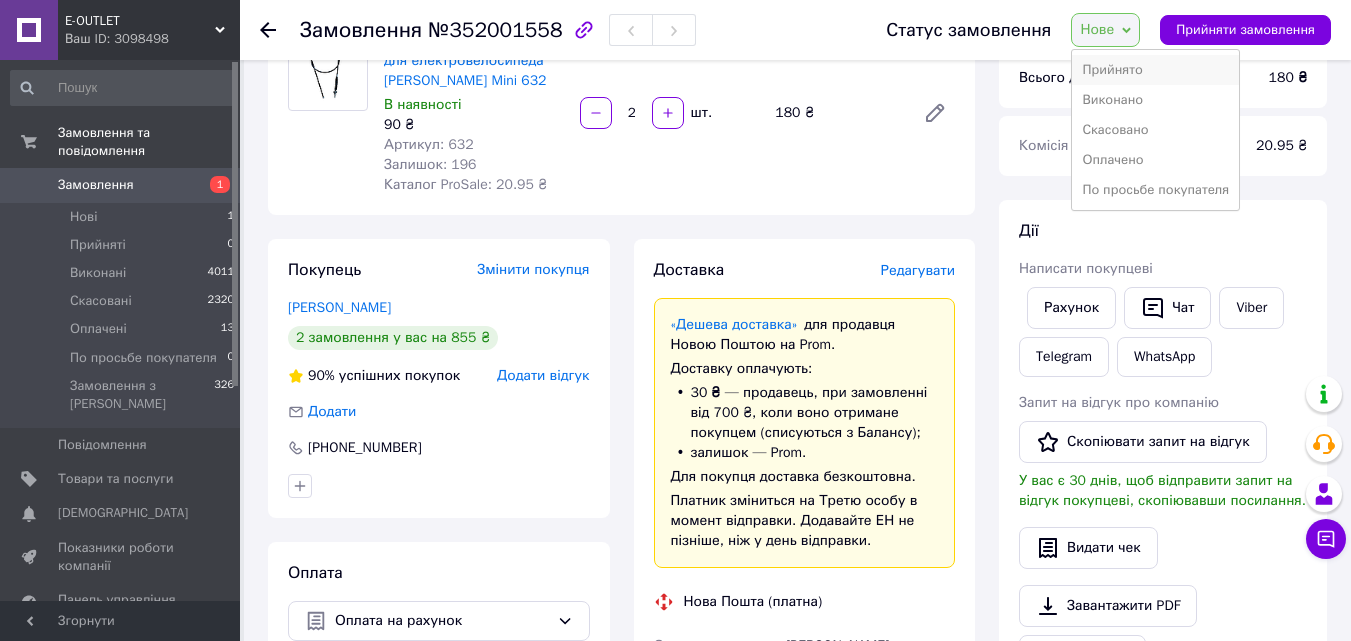 click on "Прийнято" at bounding box center [1155, 70] 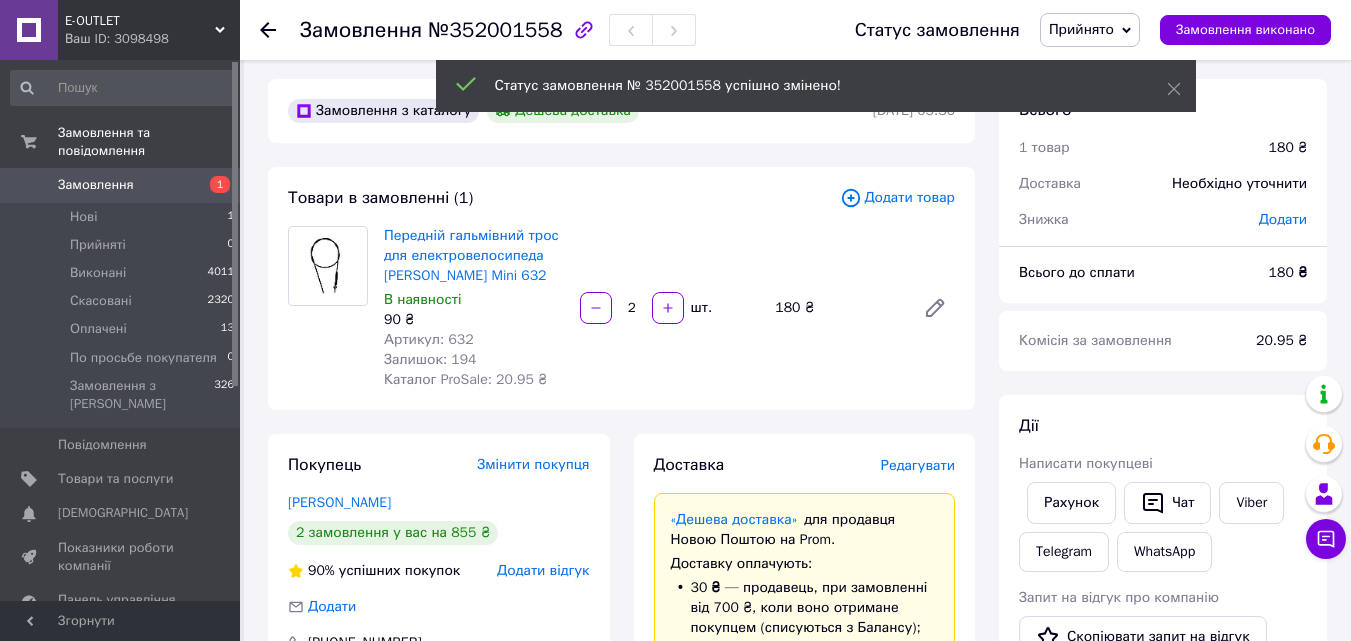 scroll, scrollTop: 0, scrollLeft: 0, axis: both 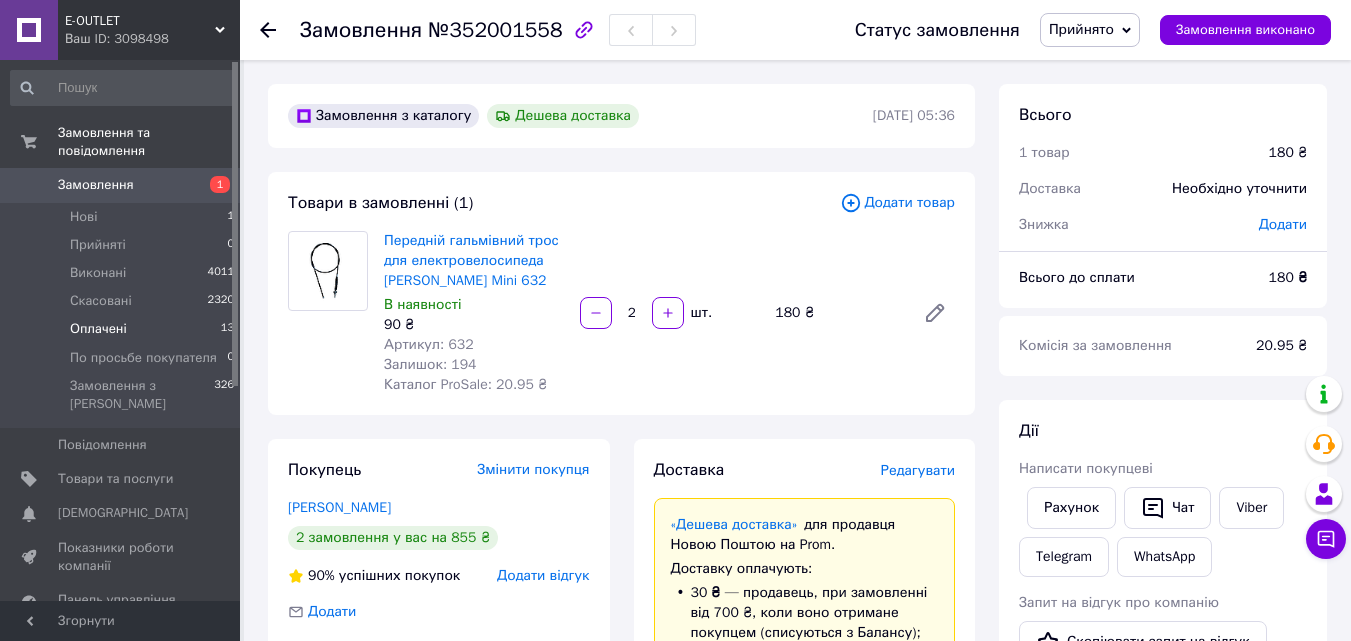 click on "Оплачені" at bounding box center [98, 329] 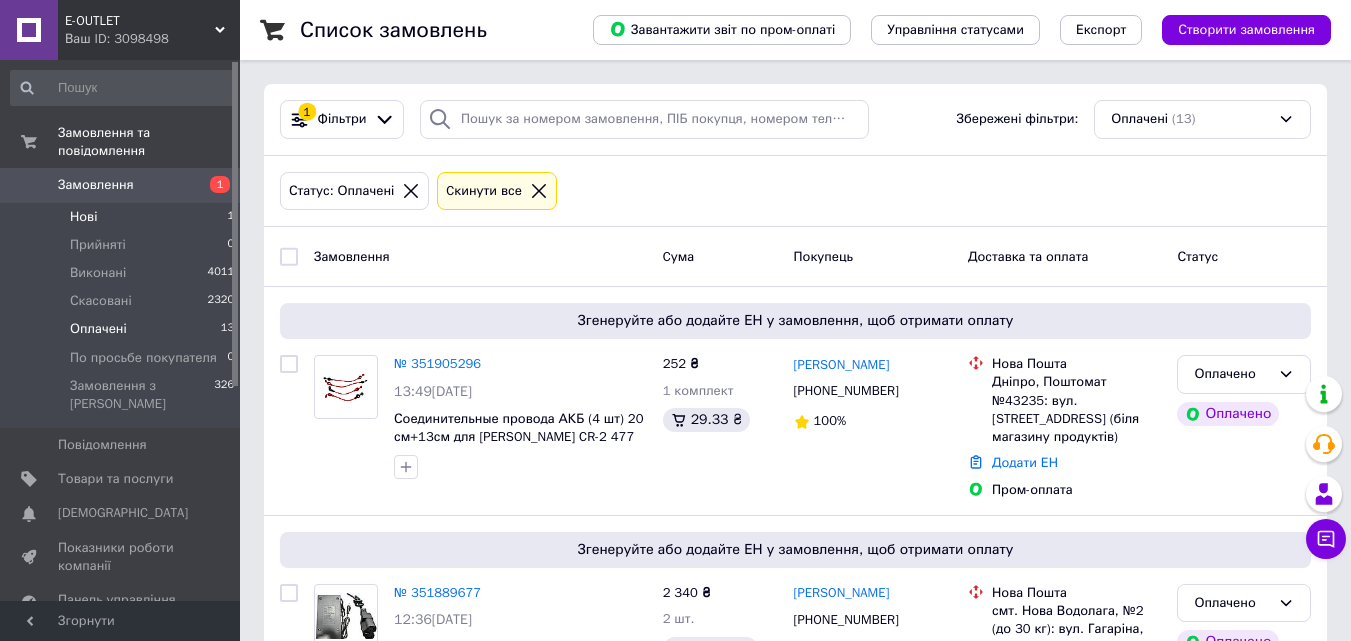 click on "Нові" at bounding box center [83, 217] 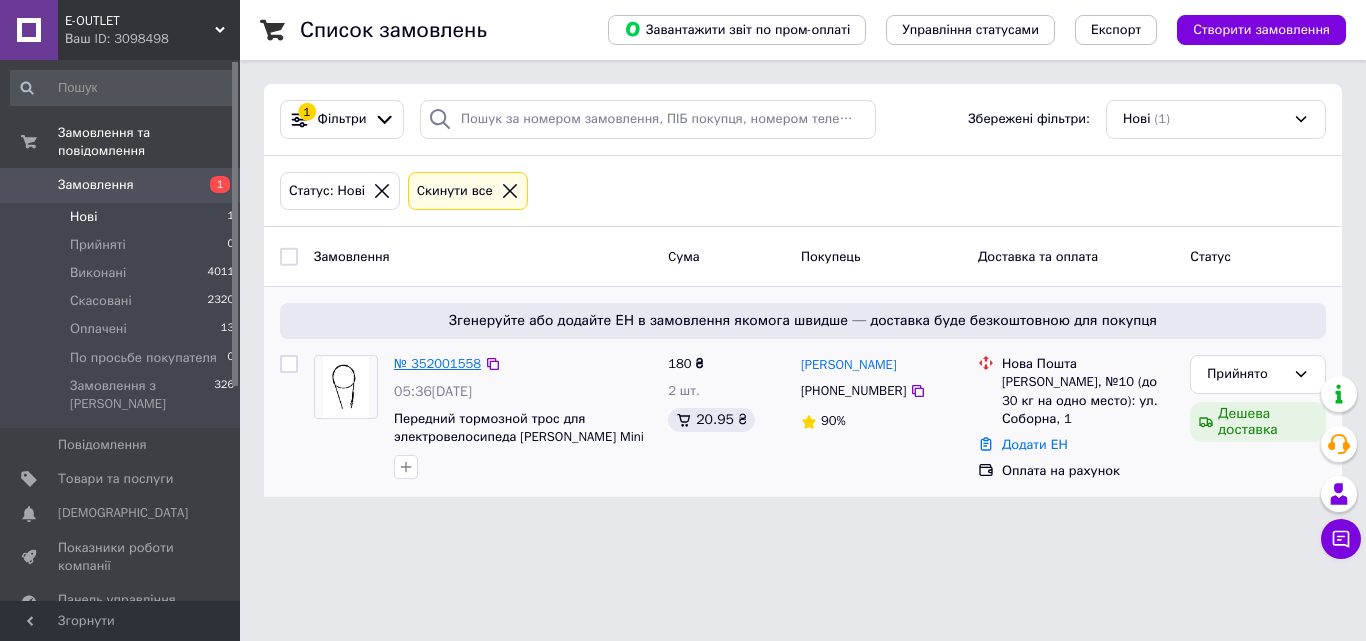 click on "№ 352001558" at bounding box center [437, 363] 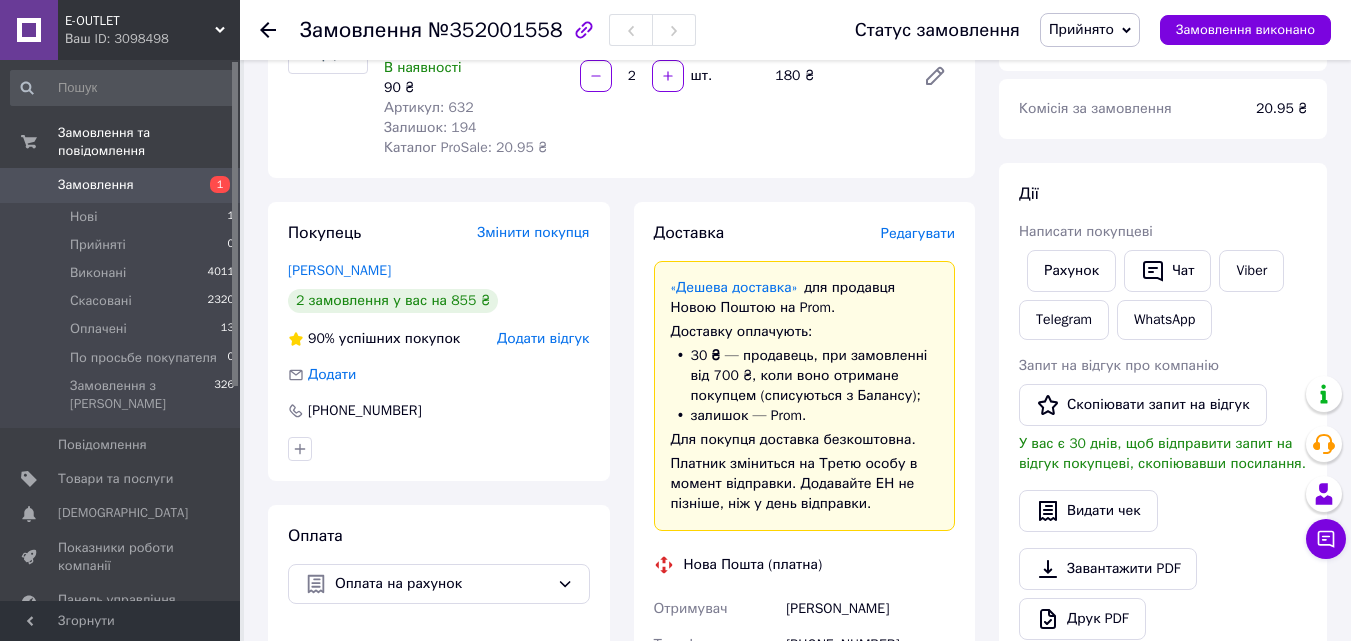 scroll, scrollTop: 203, scrollLeft: 0, axis: vertical 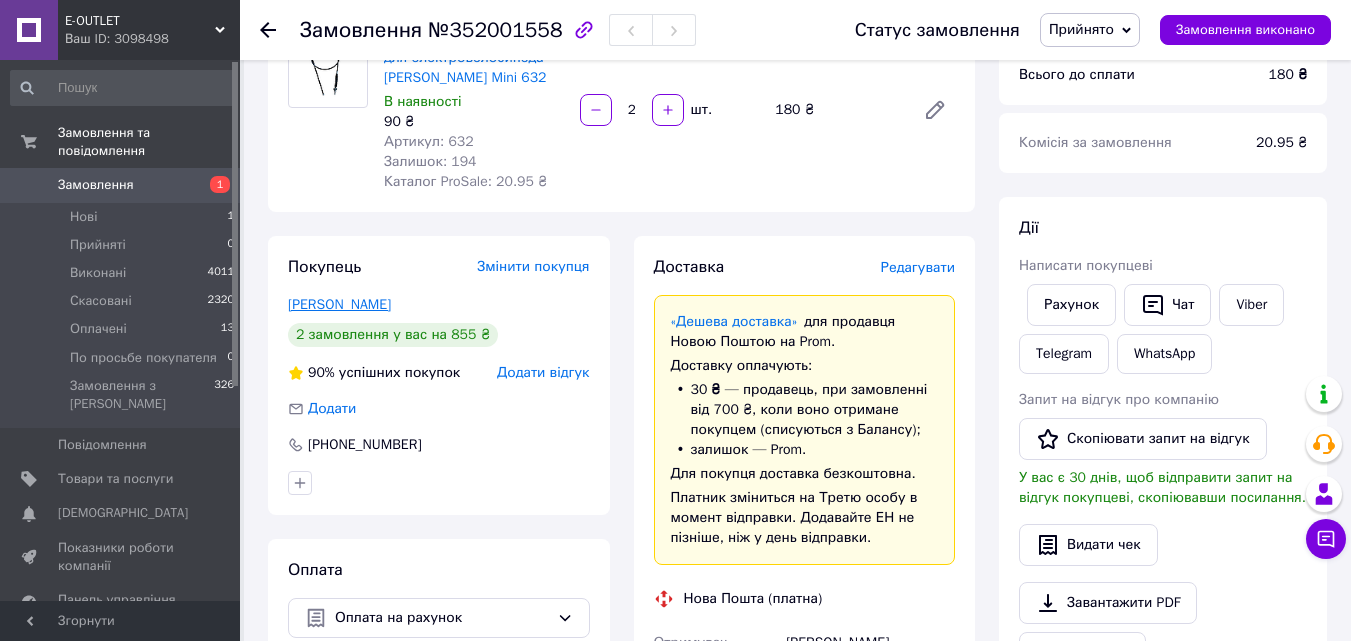click on "[PERSON_NAME]" at bounding box center [339, 304] 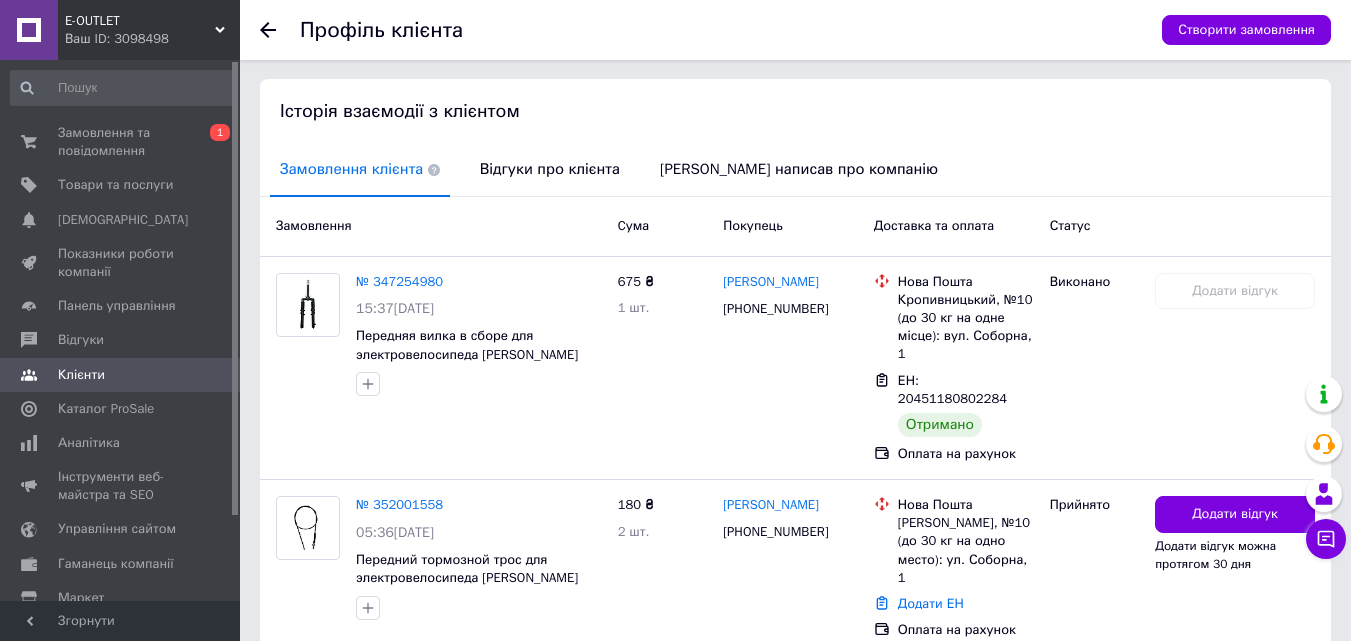 scroll, scrollTop: 400, scrollLeft: 0, axis: vertical 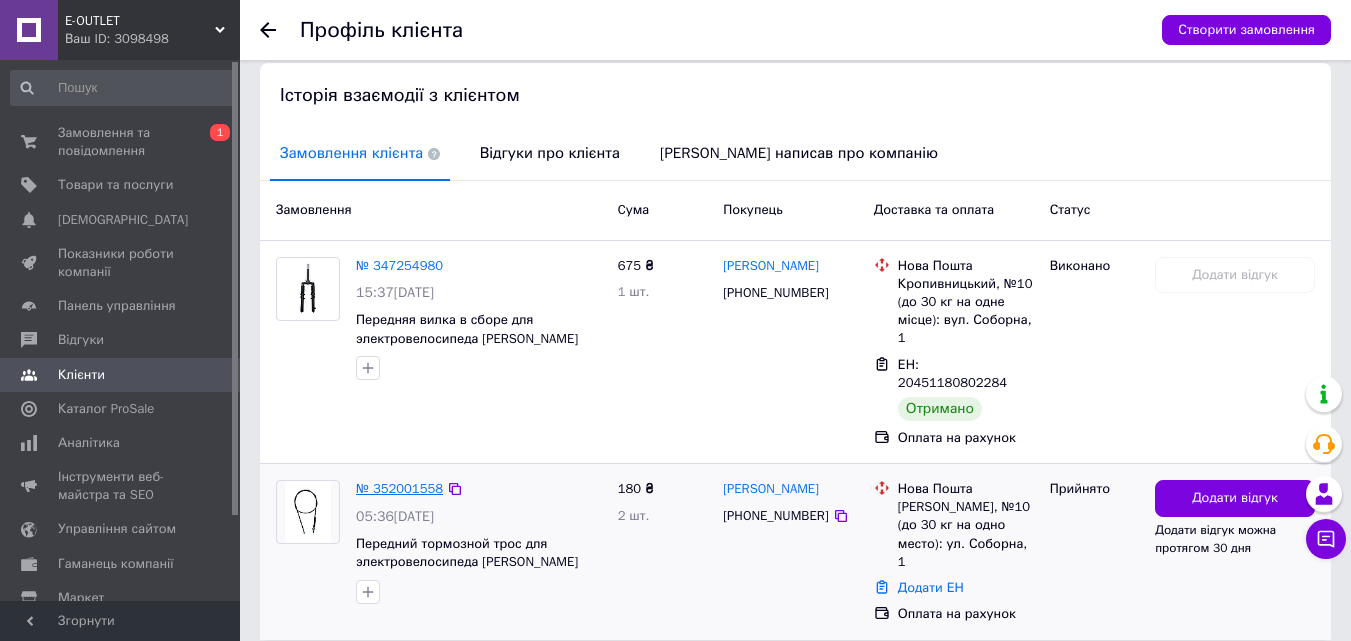 click on "№ 352001558" at bounding box center [399, 488] 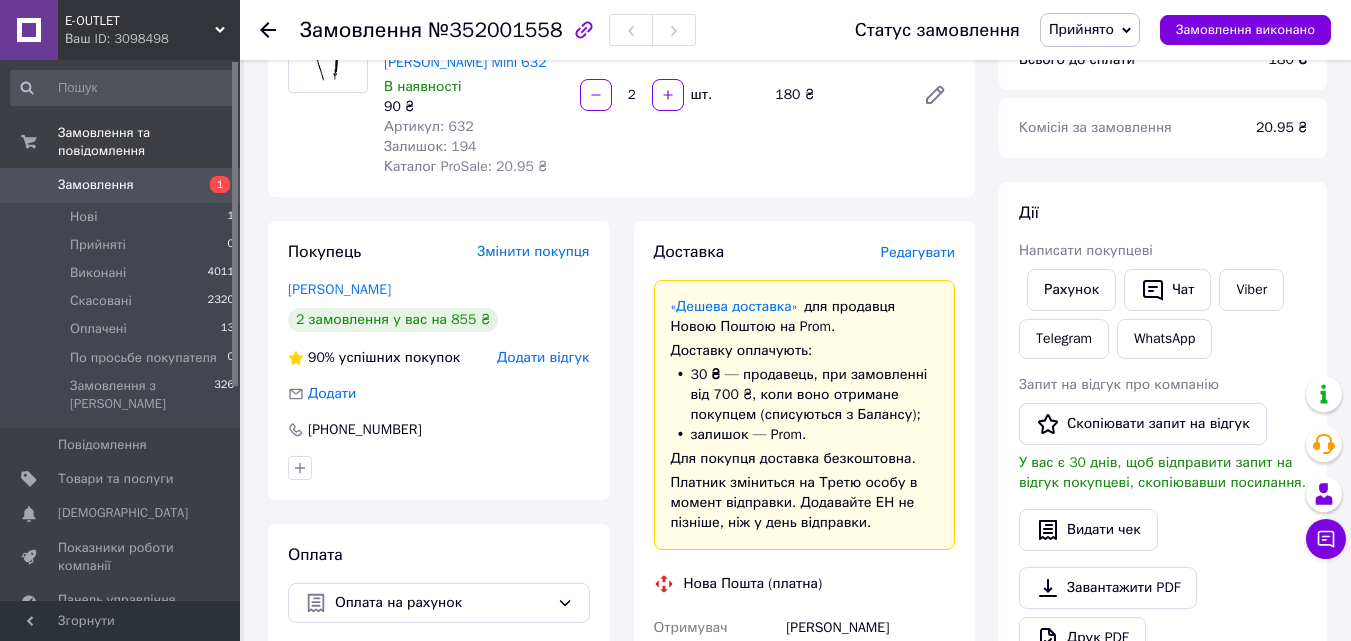 scroll, scrollTop: 300, scrollLeft: 0, axis: vertical 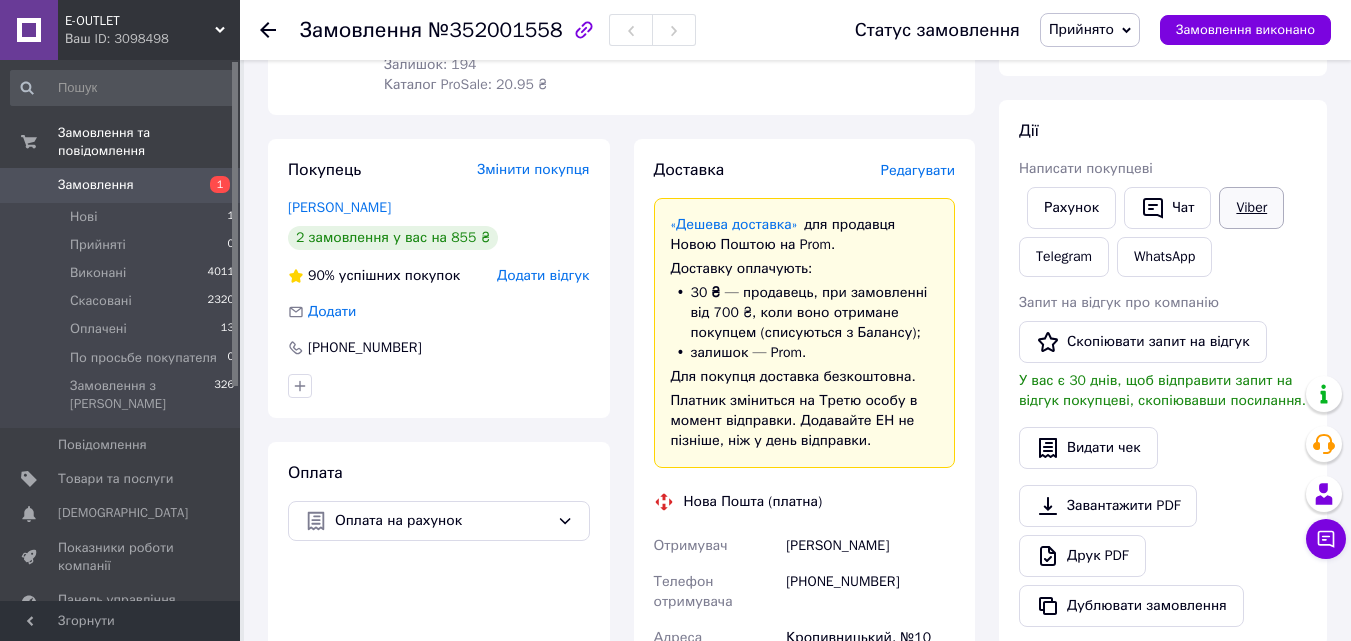 click on "Viber" at bounding box center [1251, 208] 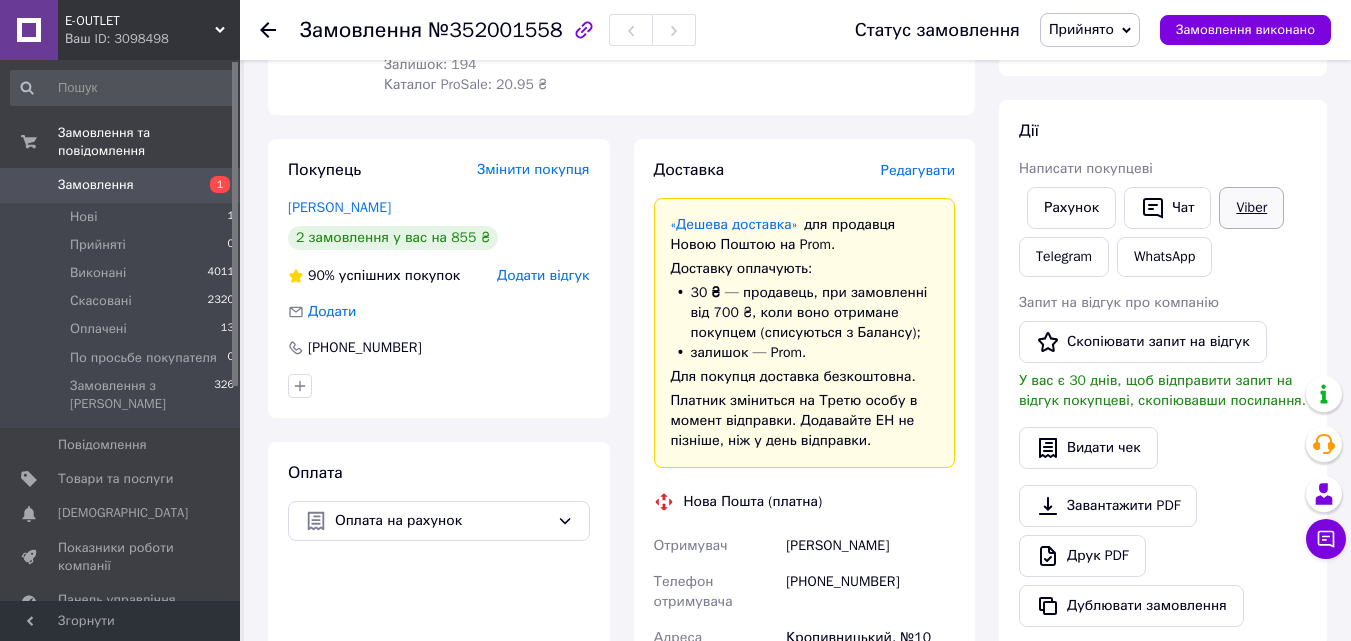 click on "Viber" at bounding box center (1251, 208) 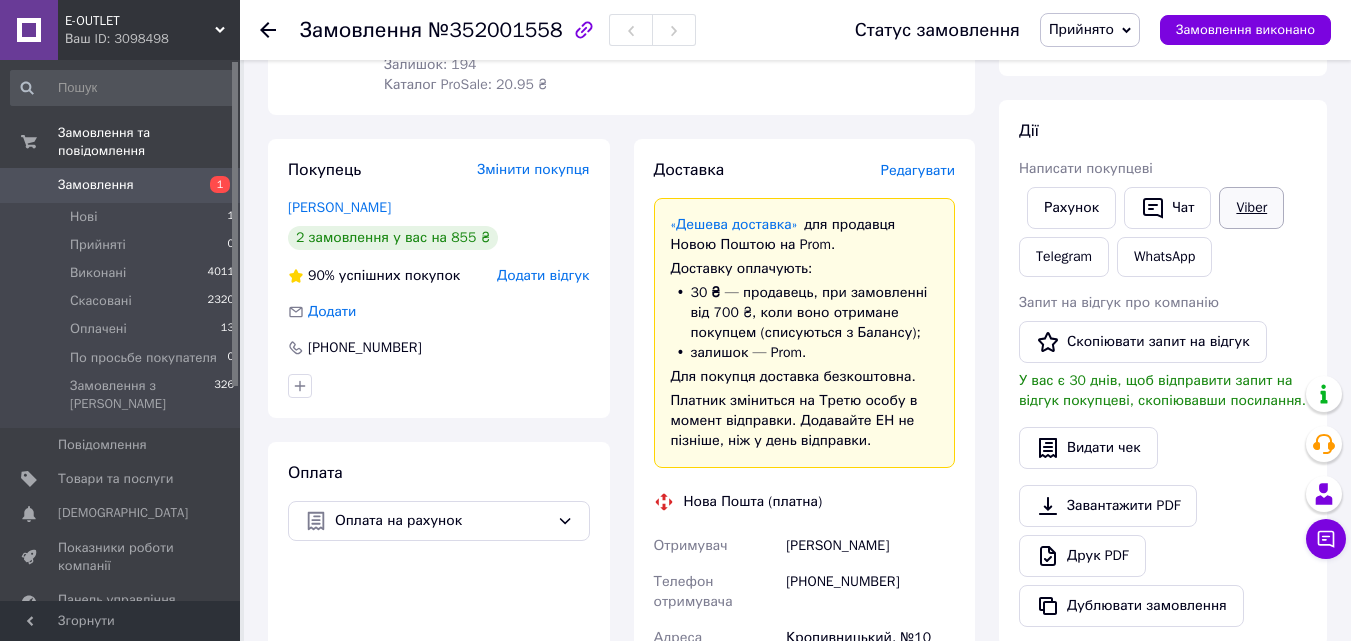 click on "Viber" at bounding box center (1251, 208) 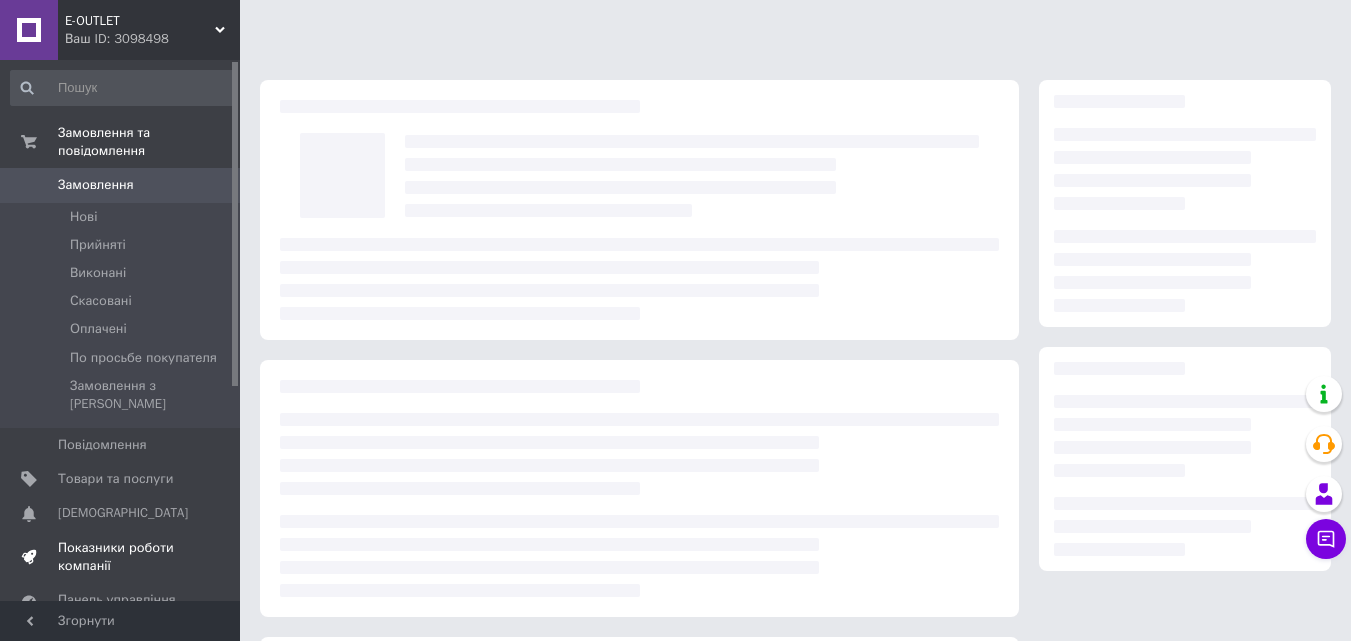 scroll, scrollTop: 0, scrollLeft: 0, axis: both 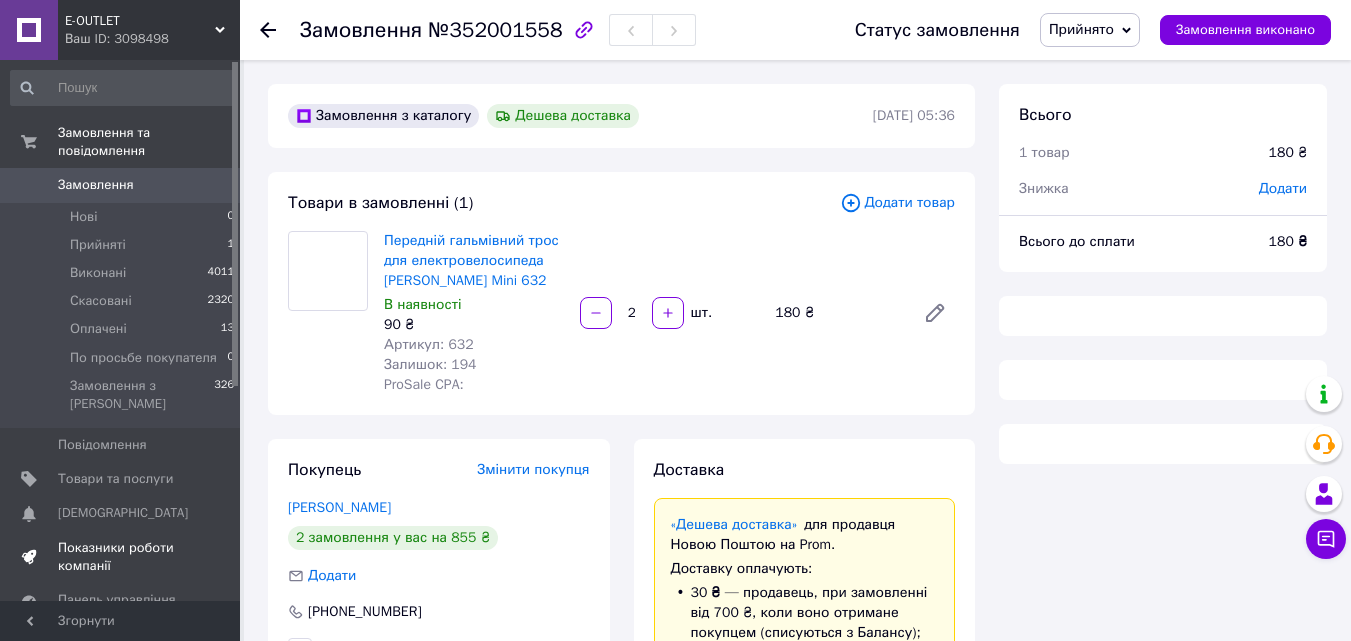 click on "Показники роботи компанії" at bounding box center [121, 557] 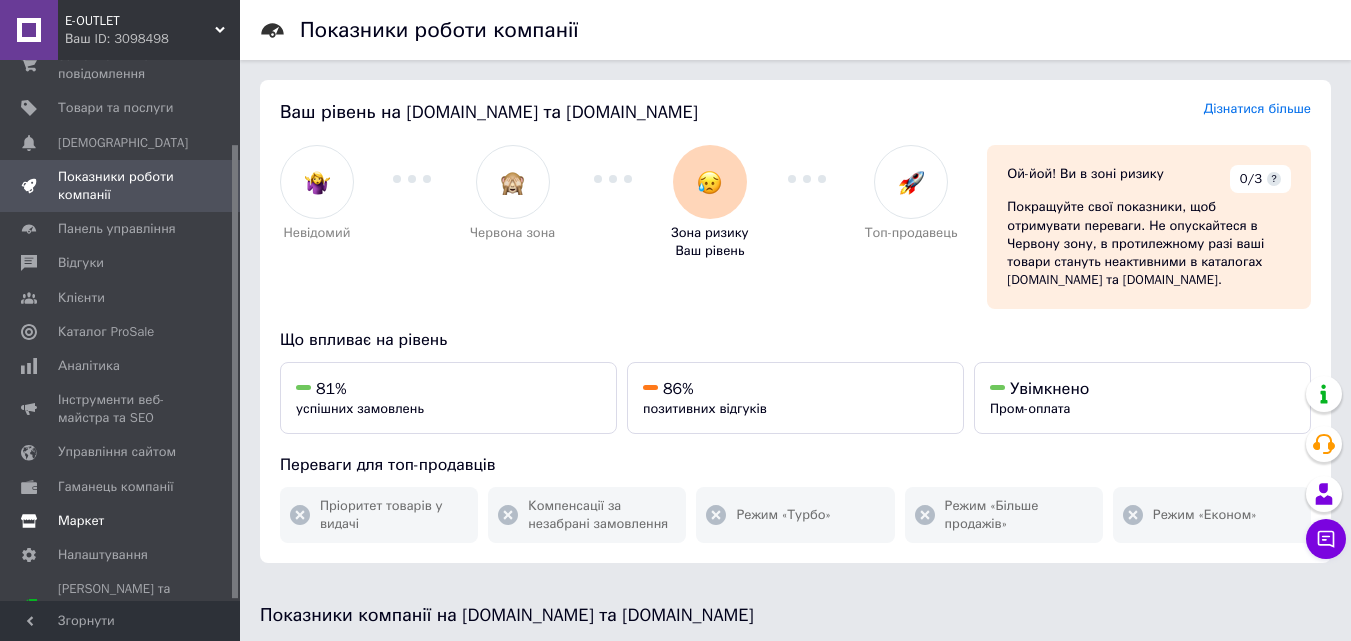 scroll, scrollTop: 0, scrollLeft: 0, axis: both 